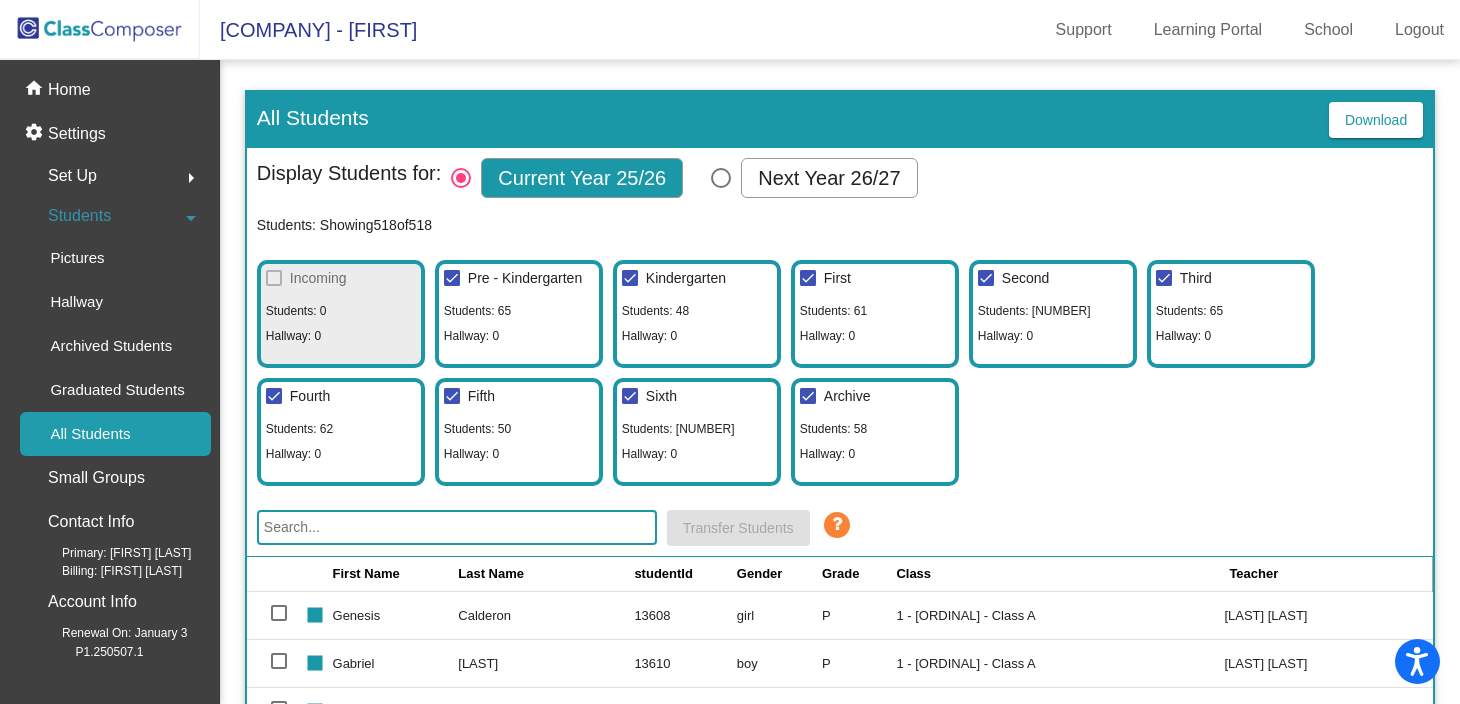 scroll, scrollTop: 0, scrollLeft: 0, axis: both 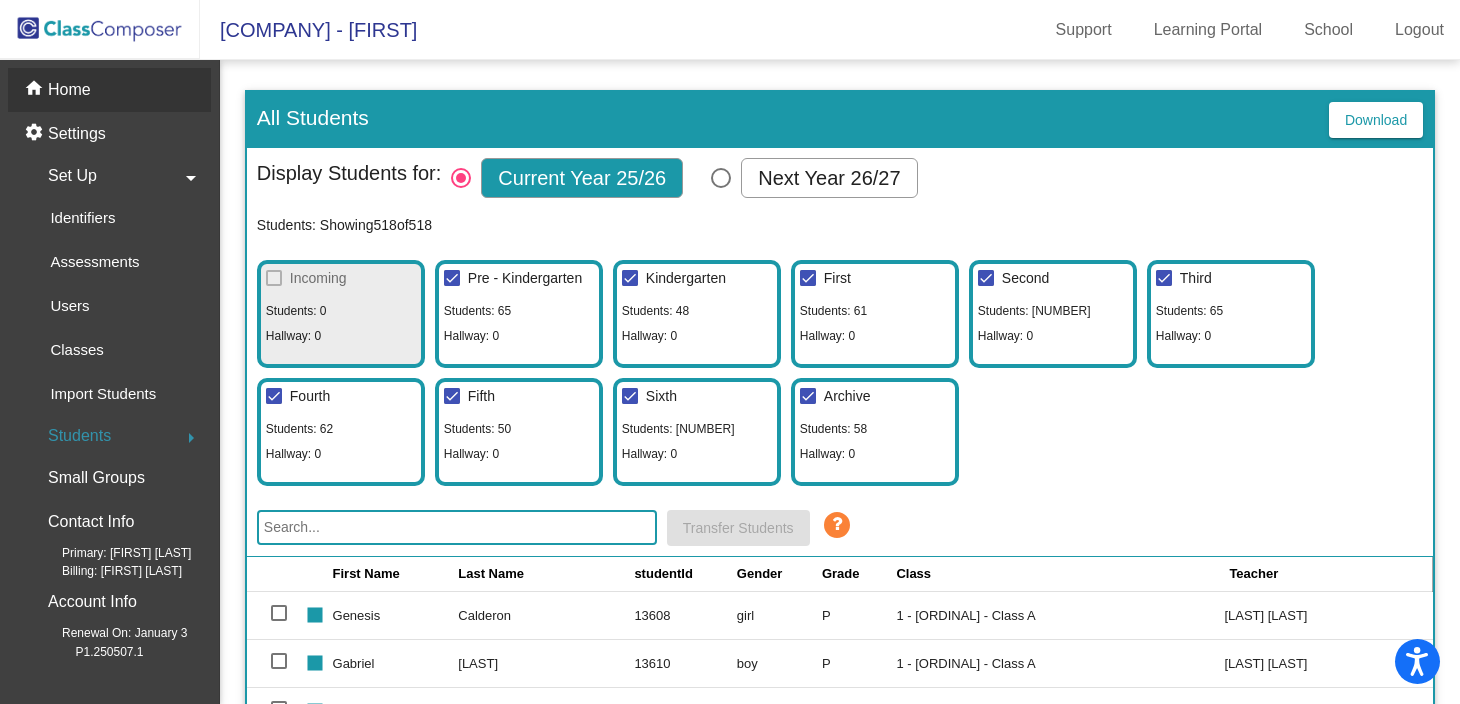 click on "Home" 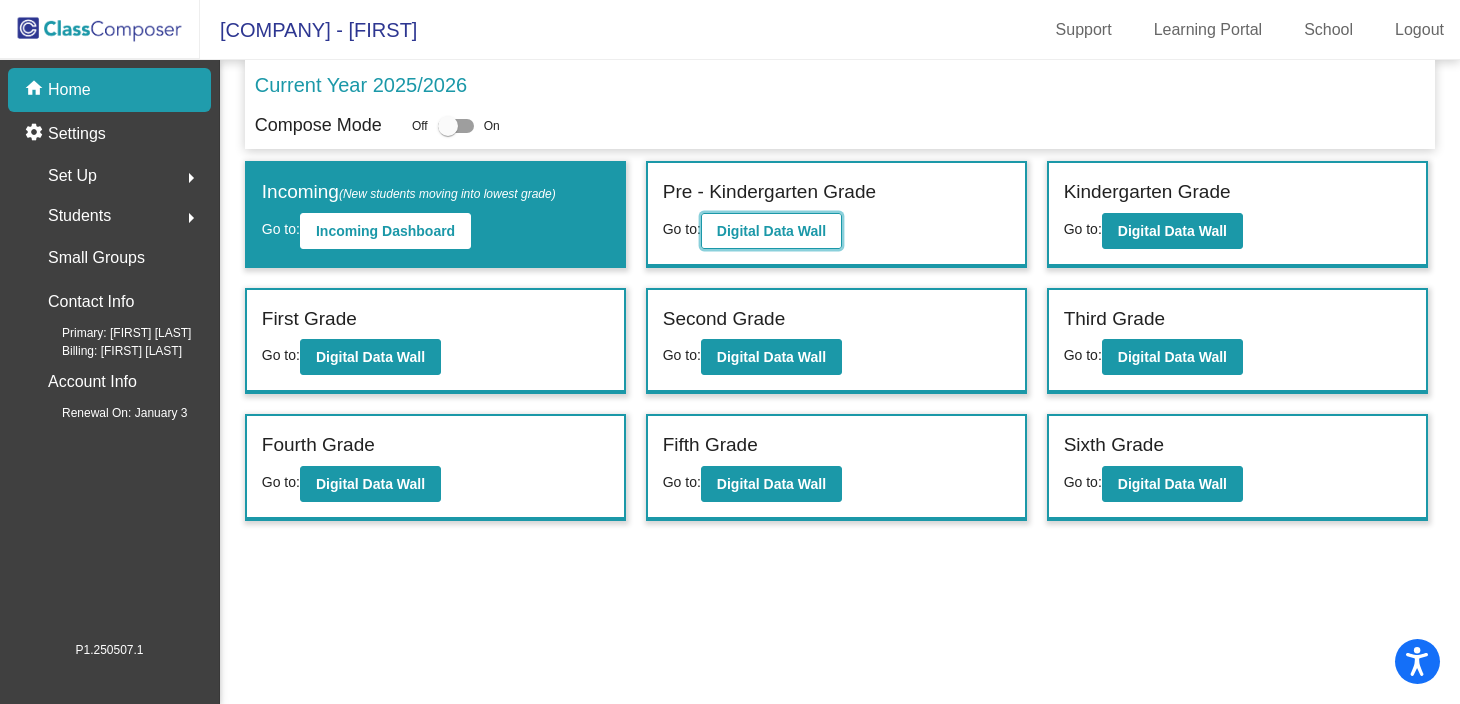 click on "Digital Data Wall" 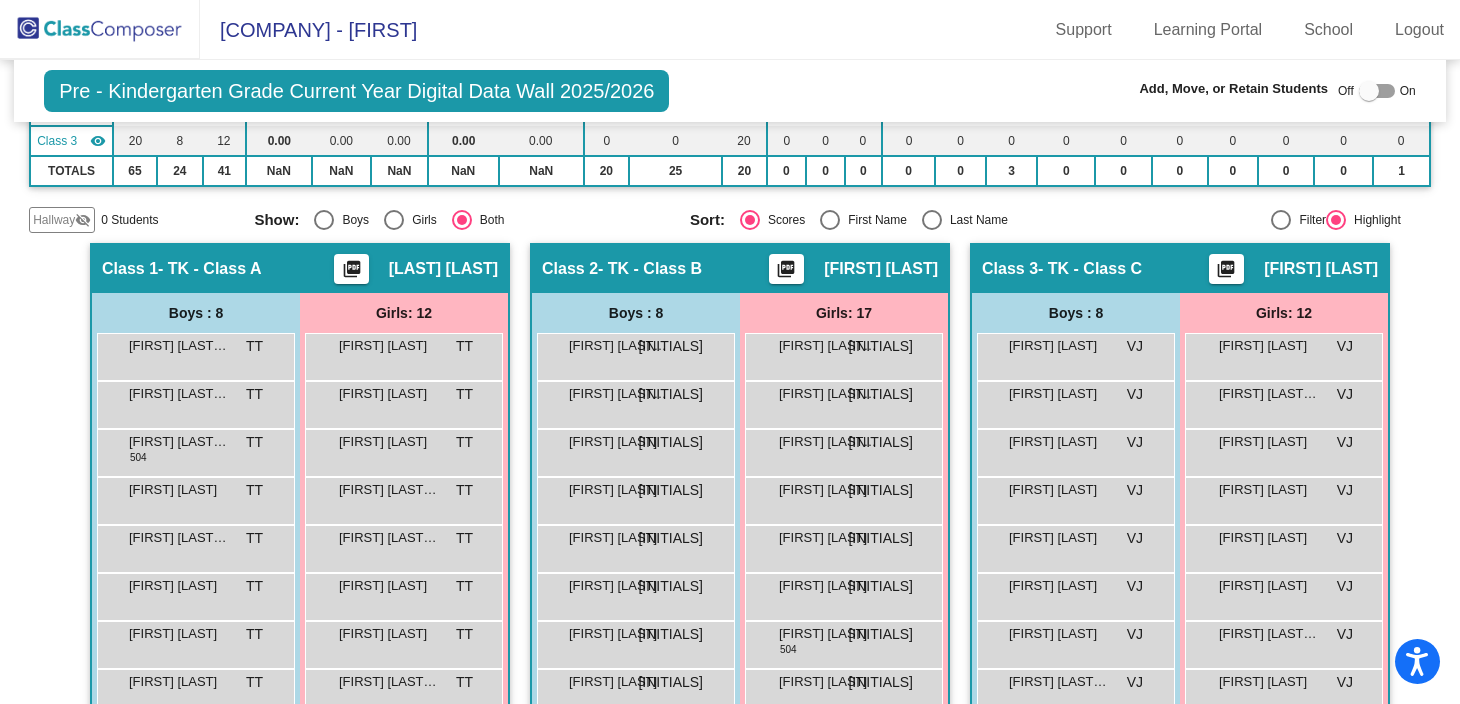 scroll, scrollTop: 0, scrollLeft: 0, axis: both 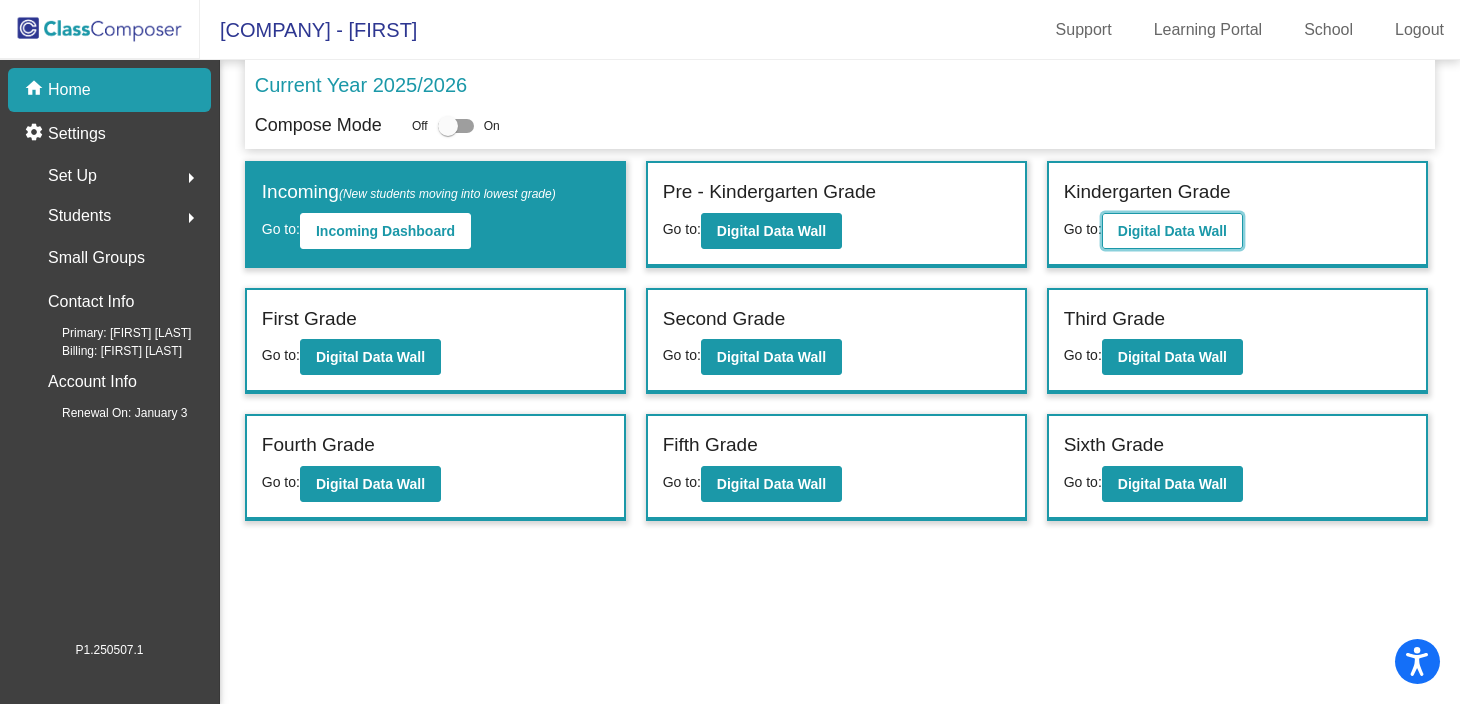 click on "Digital Data Wall" 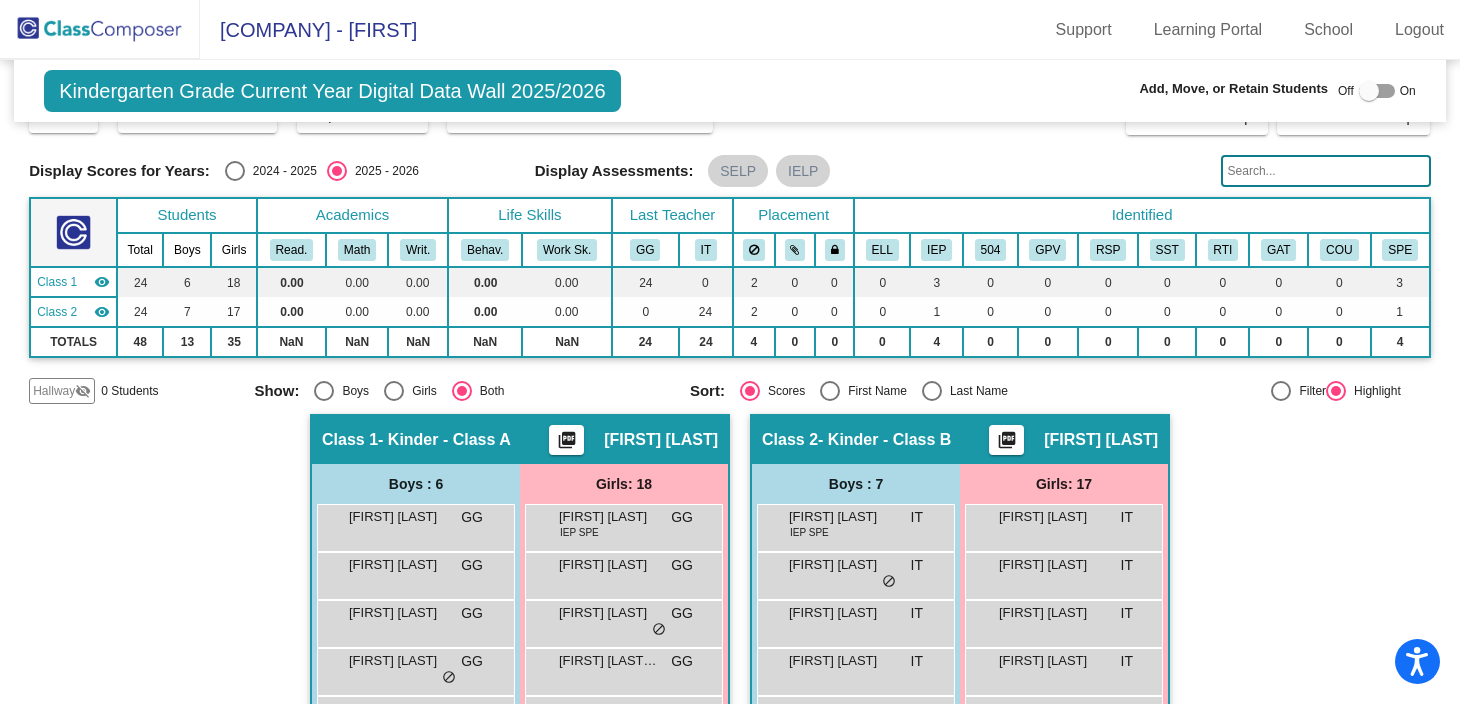 scroll, scrollTop: 0, scrollLeft: 0, axis: both 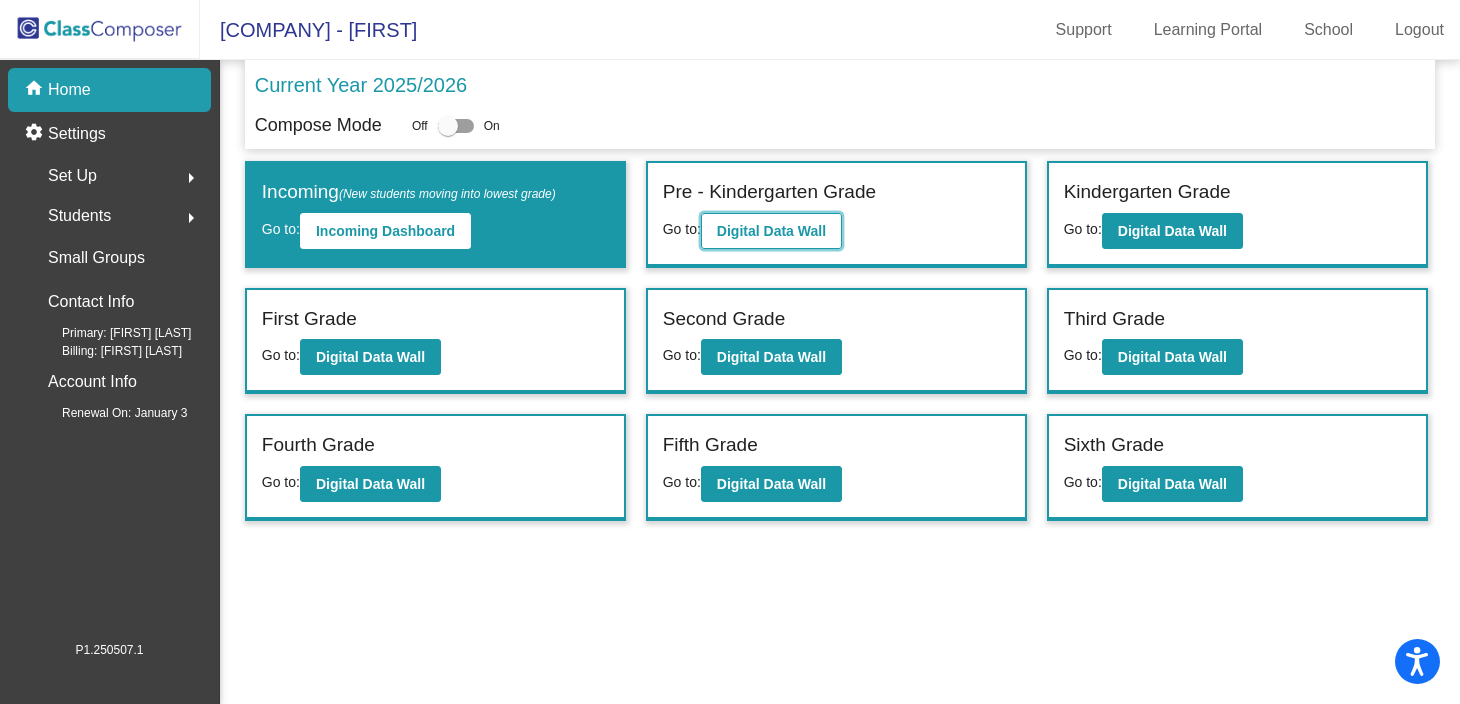 click on "Digital Data Wall" 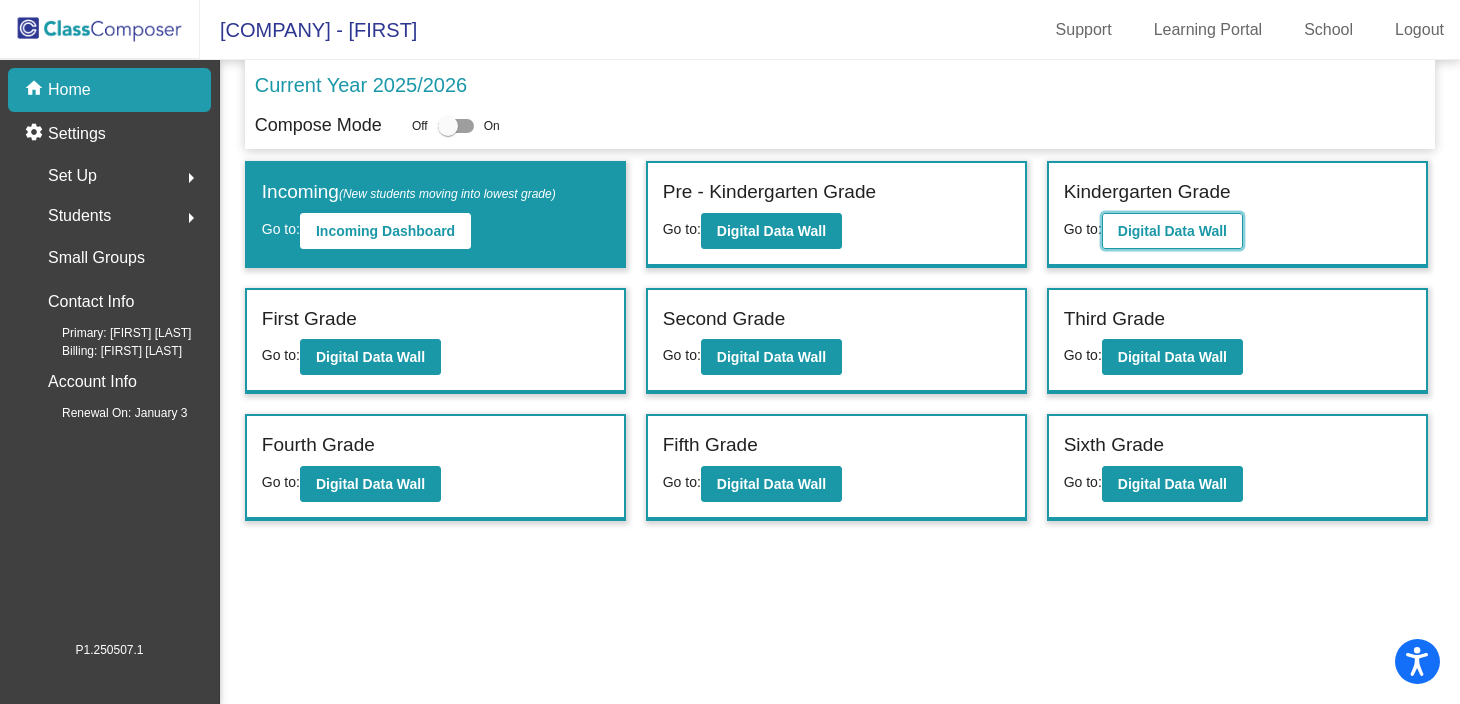 click on "Digital Data Wall" 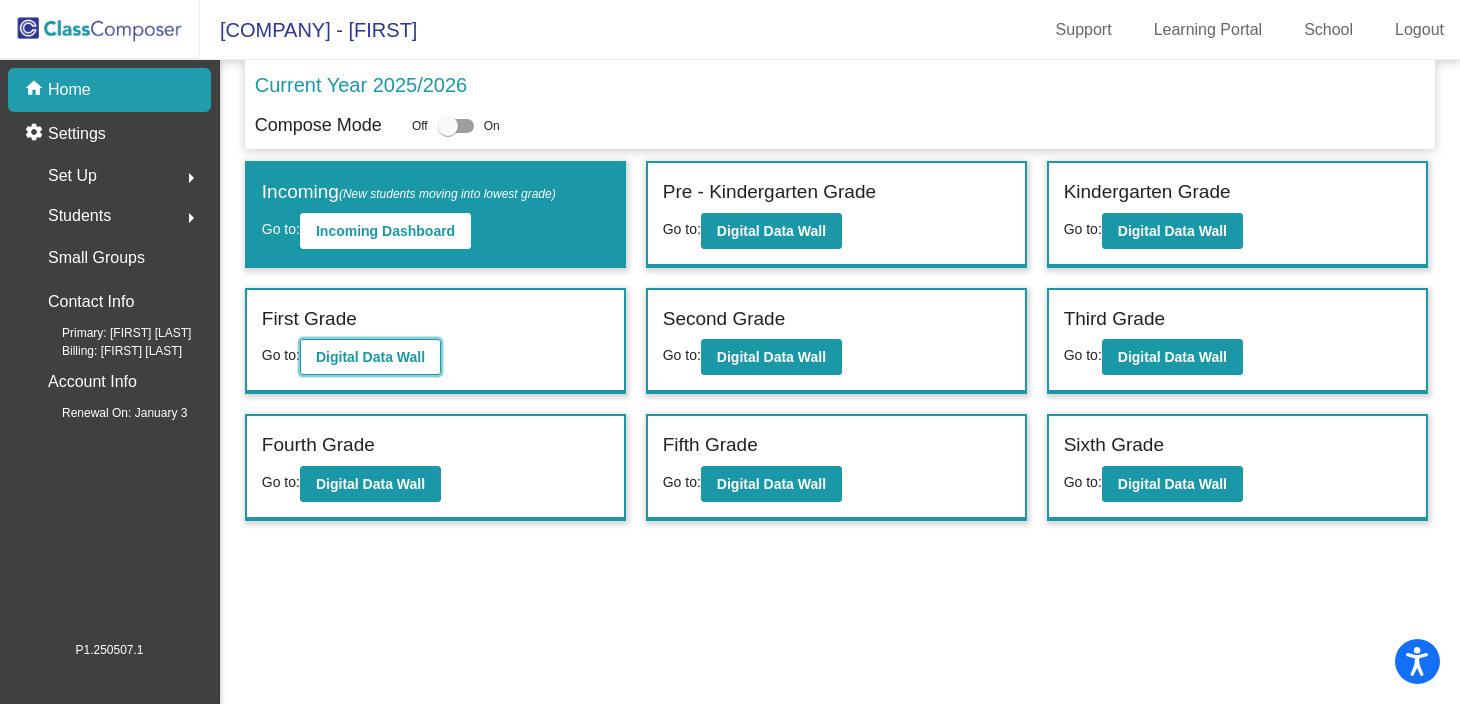 click on "Digital Data Wall" 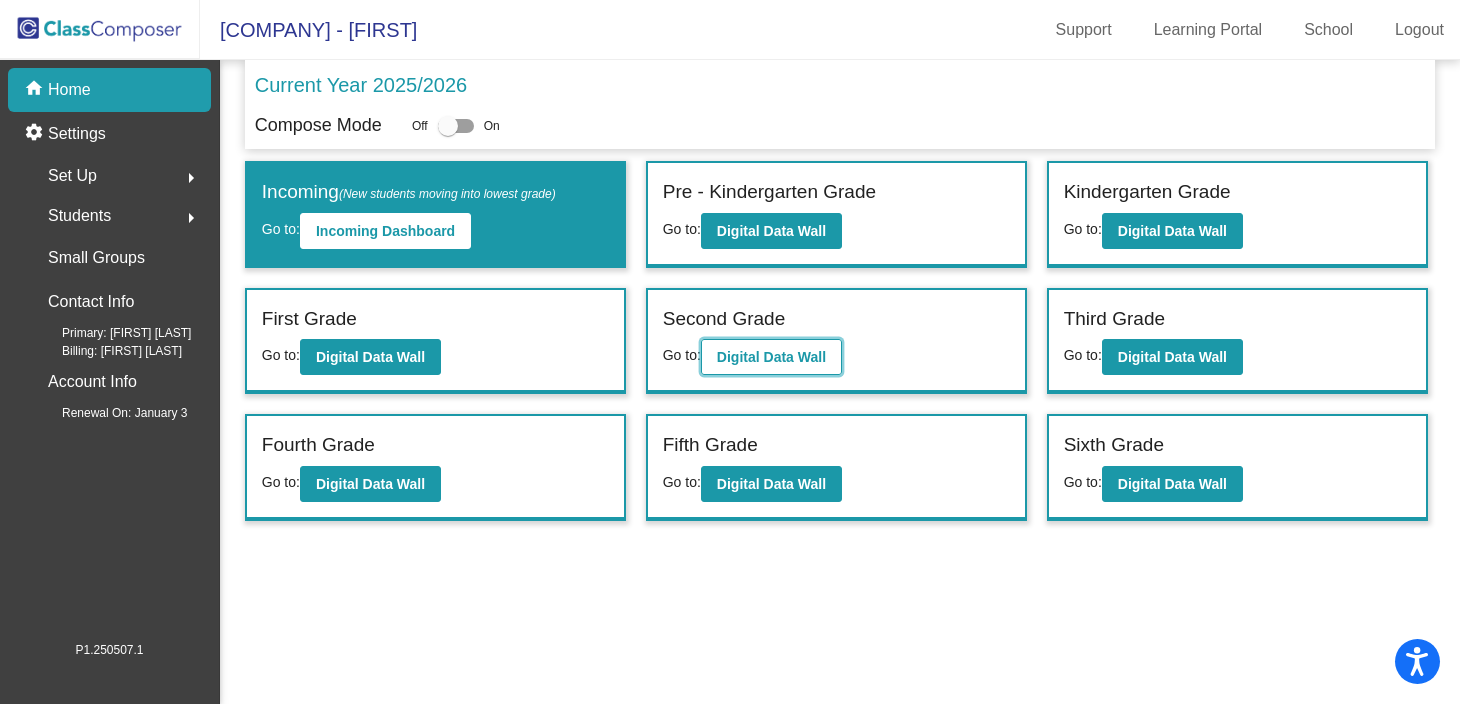 click on "Digital Data Wall" 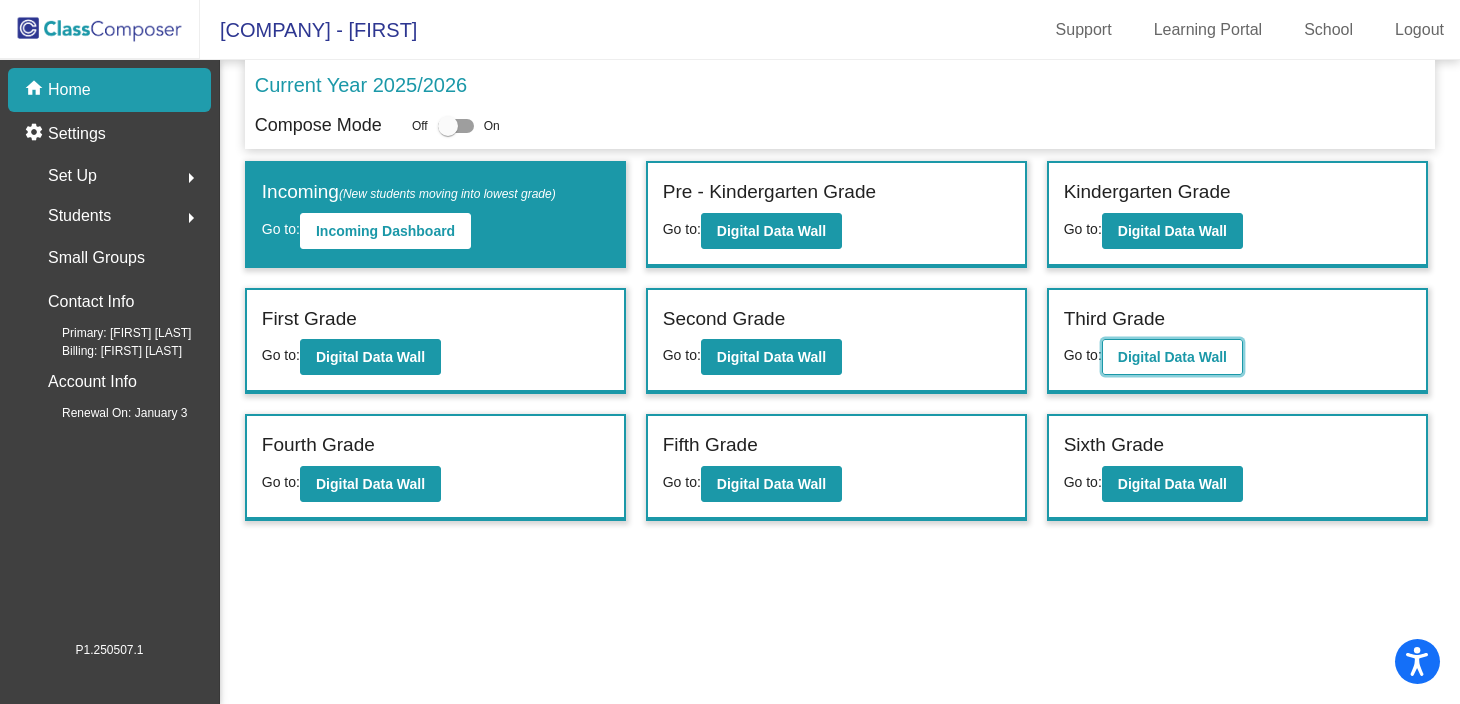 click on "Digital Data Wall" 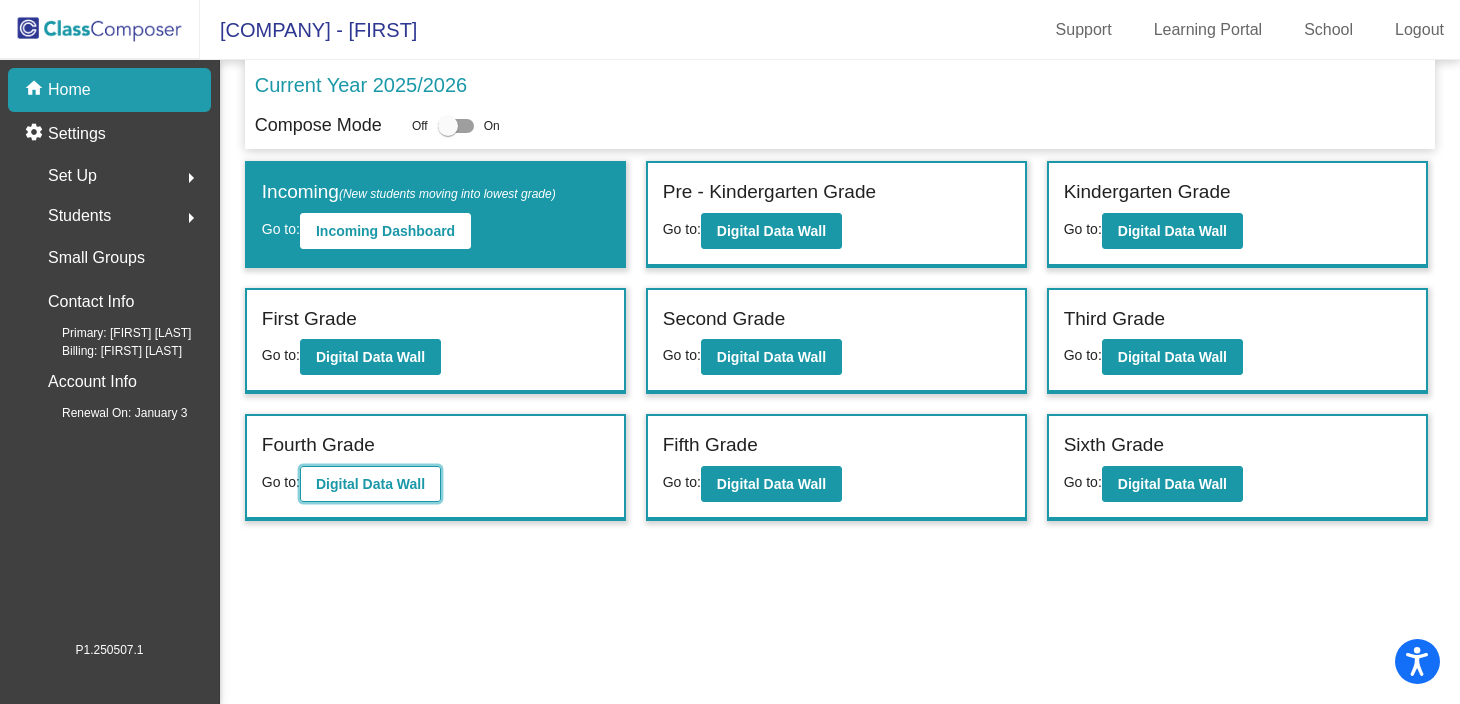 click on "Digital Data Wall" 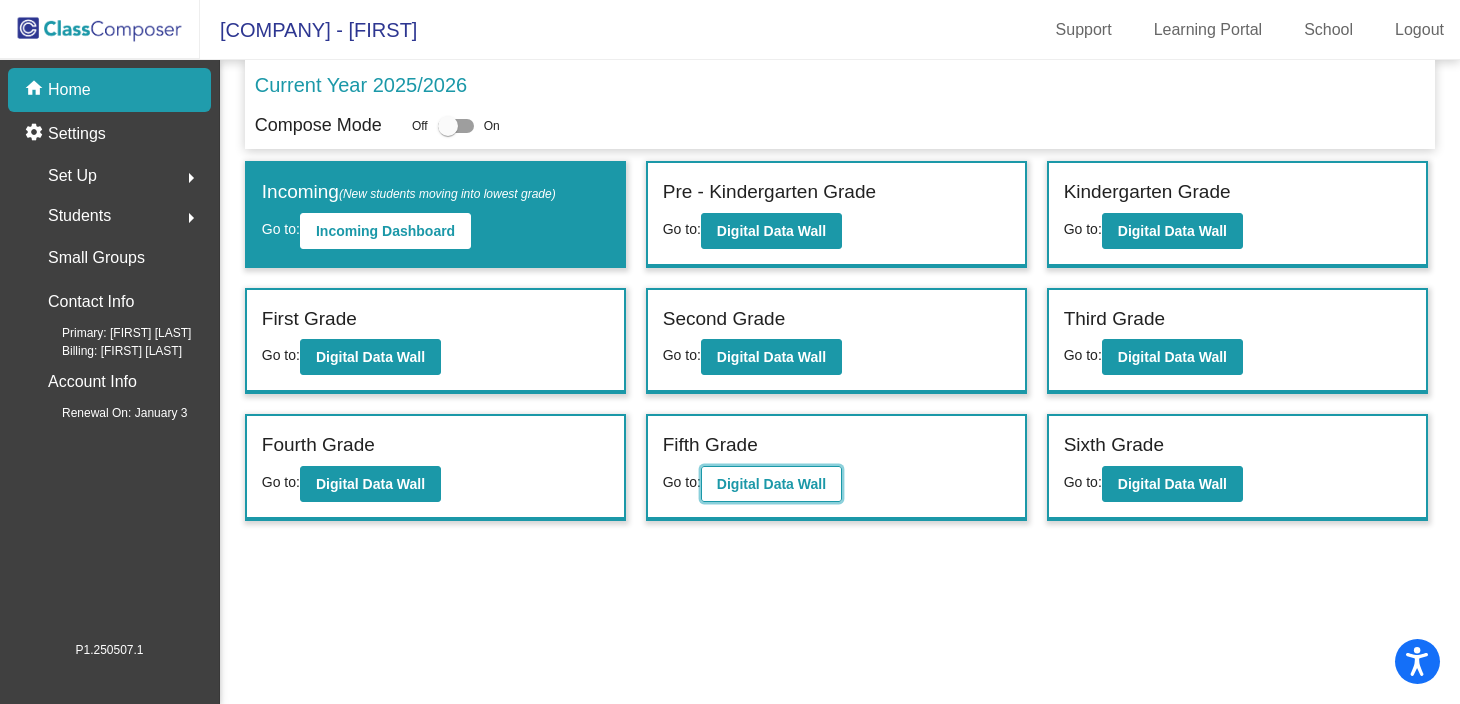 click on "Digital Data Wall" 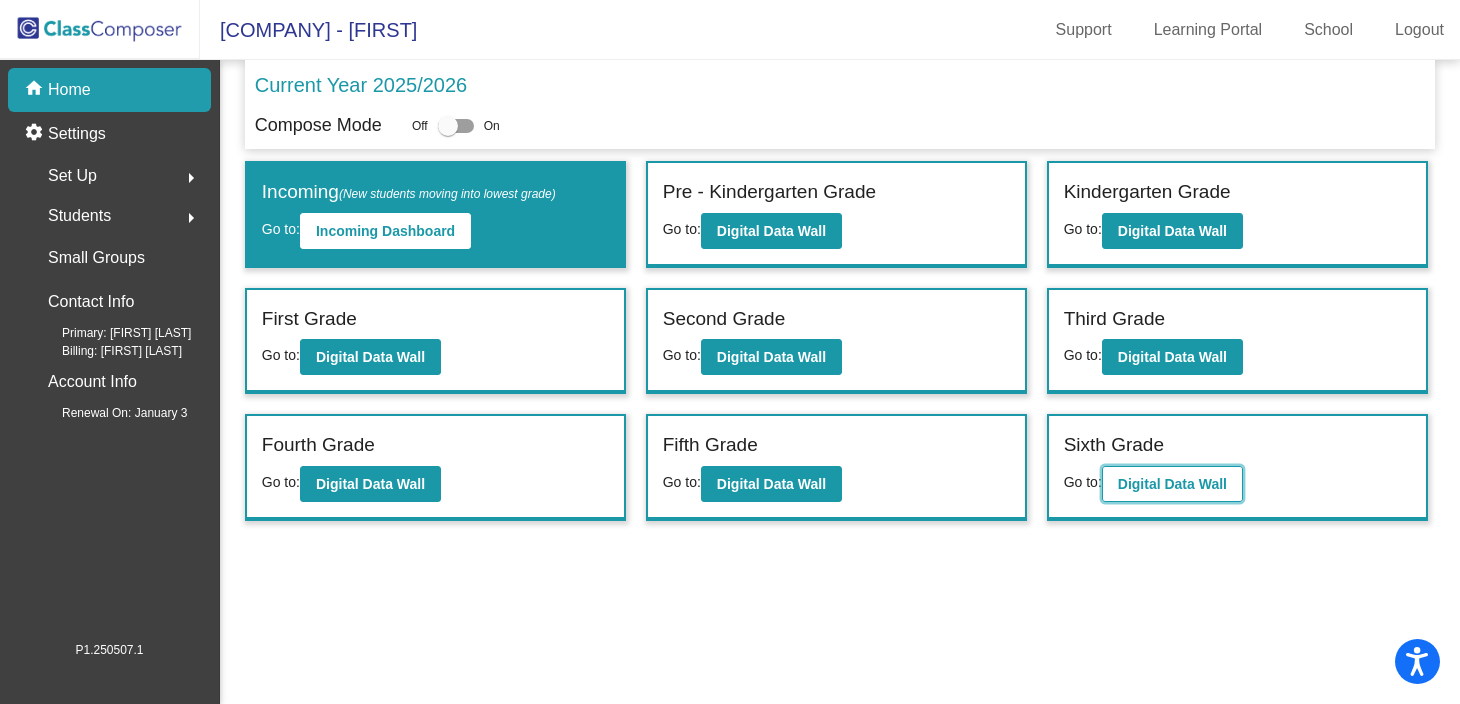 click on "Digital Data Wall" 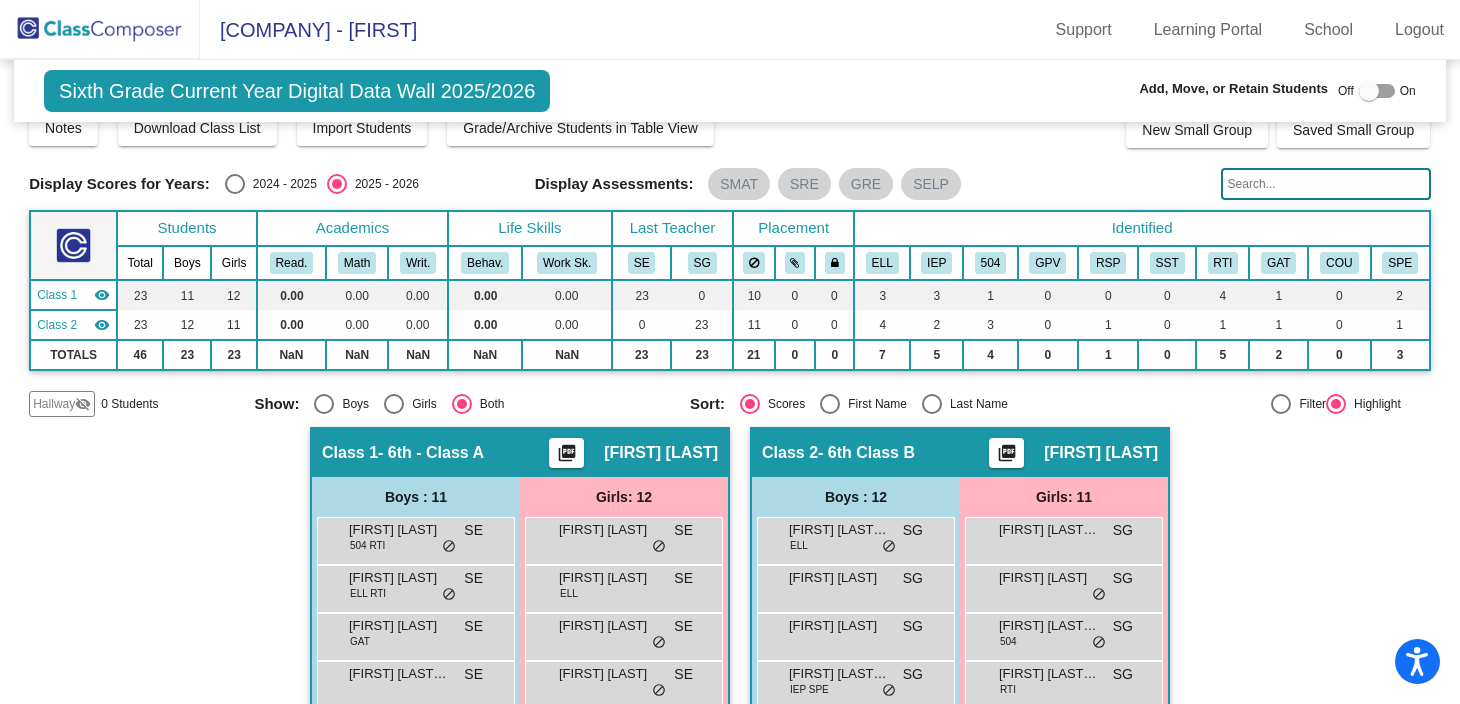 scroll, scrollTop: 0, scrollLeft: 0, axis: both 